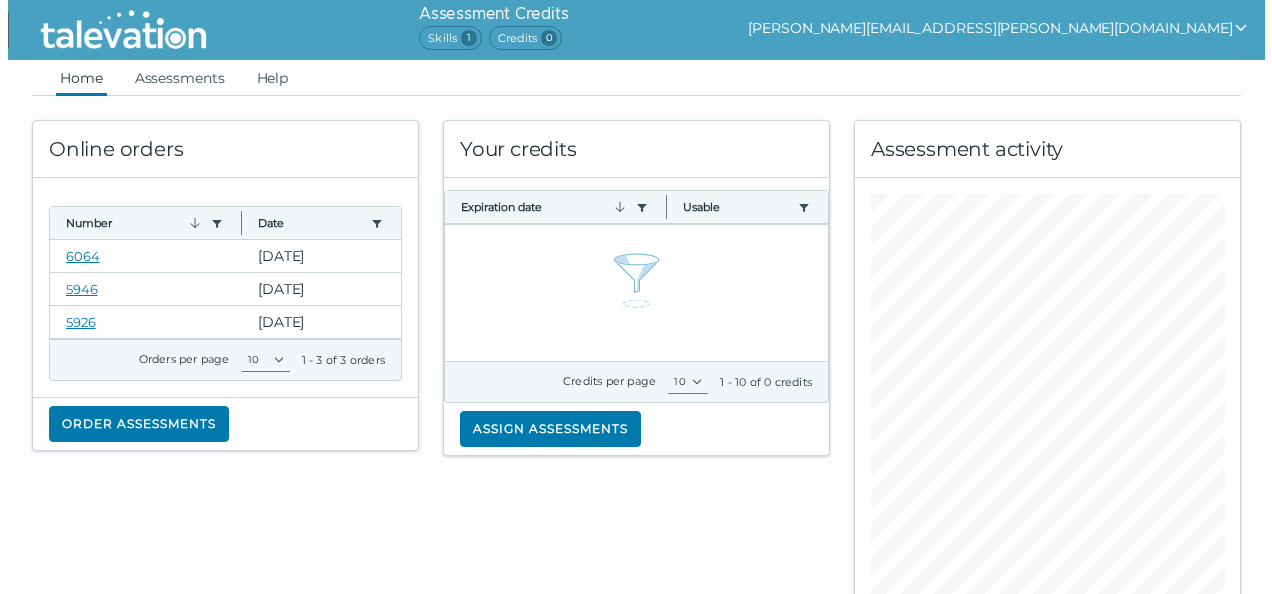 scroll, scrollTop: 0, scrollLeft: 0, axis: both 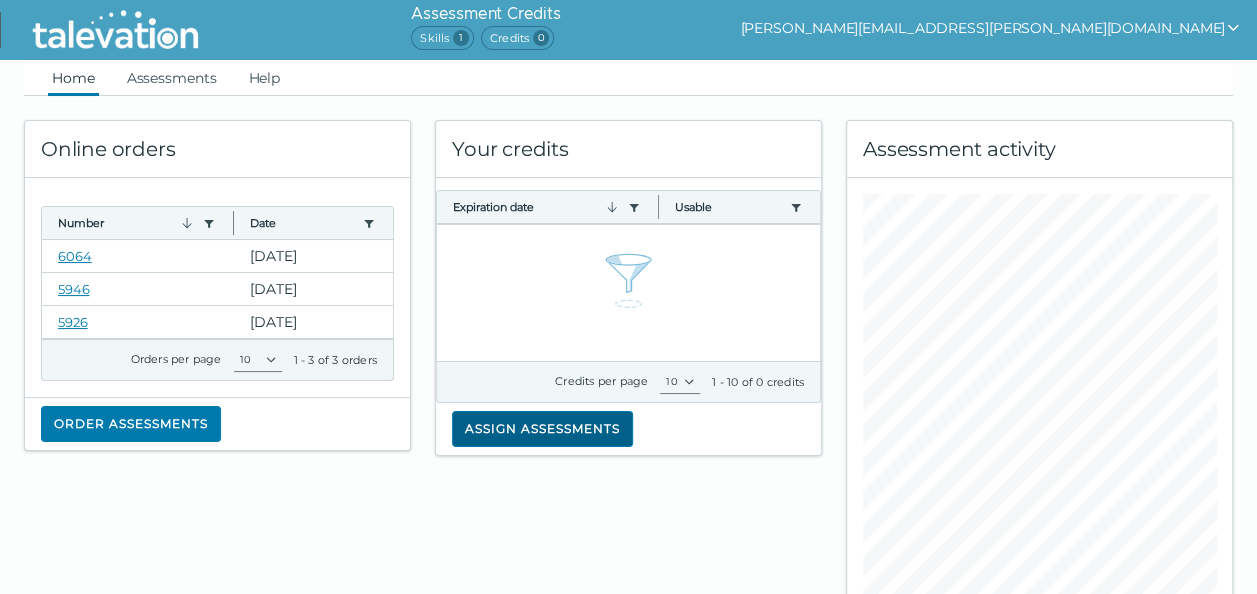 click on "Assign assessments" 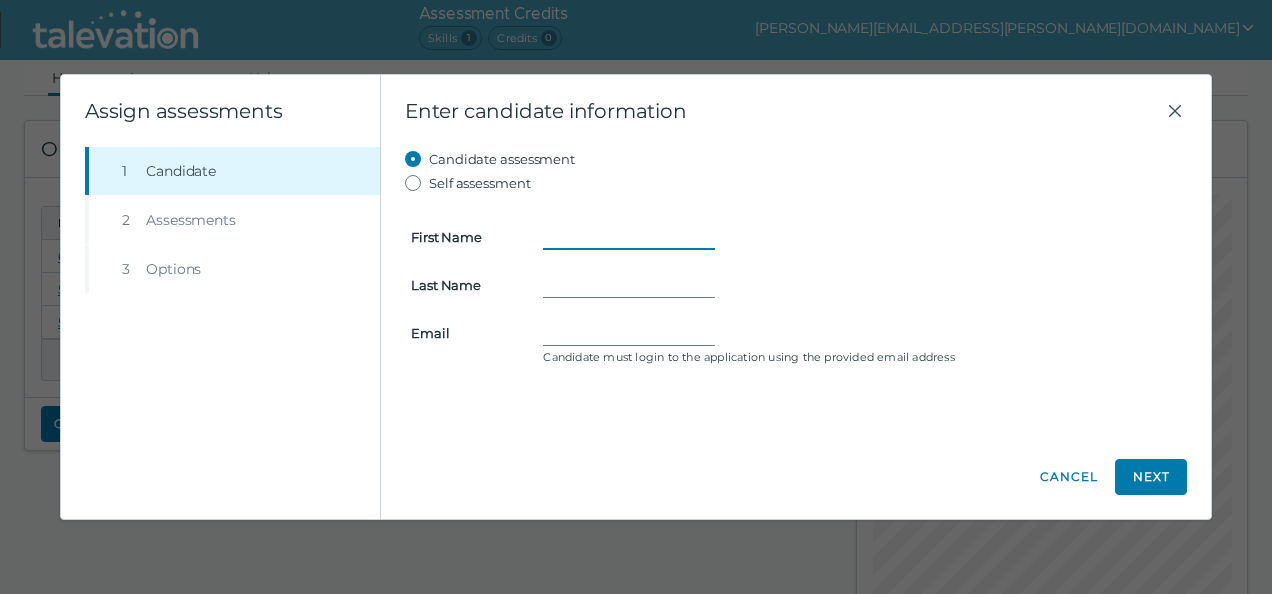 click on "First Name" at bounding box center (629, 237) 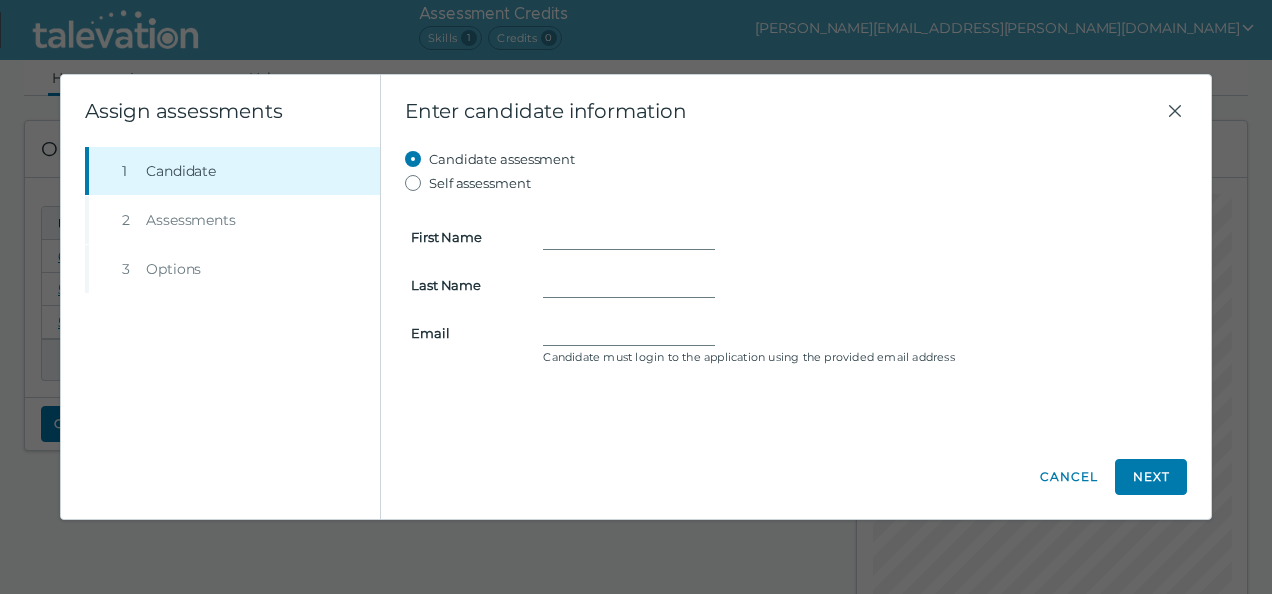 click on "Step  1  Candidate Step  2  Assessments  Step  3  Options" 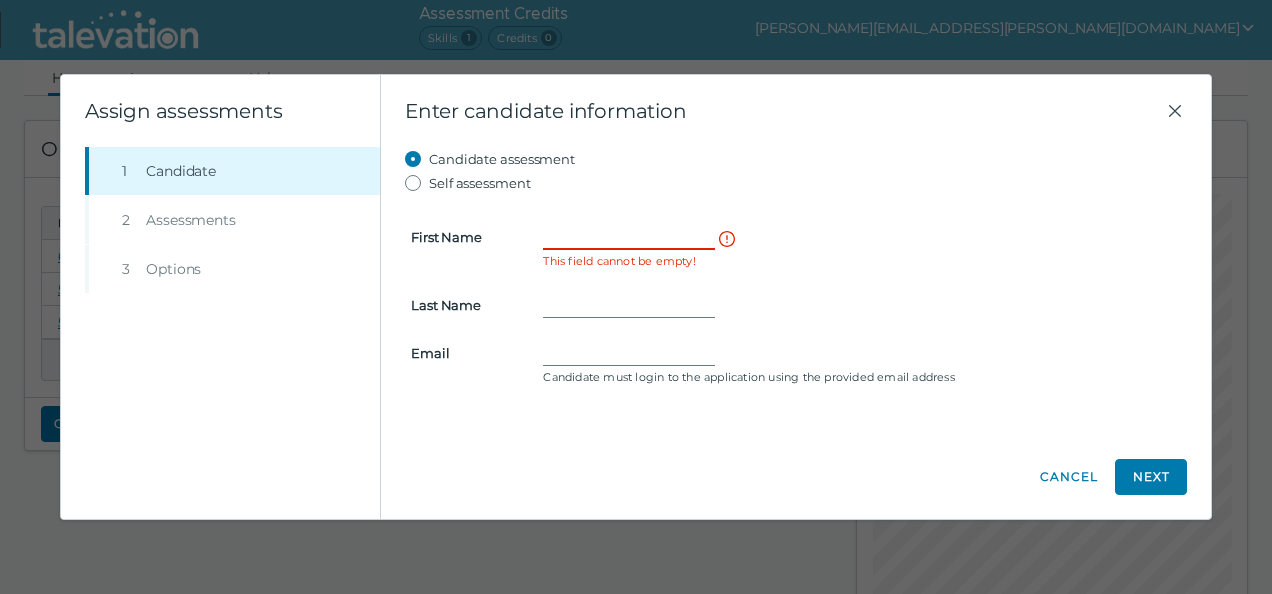 click on "First Name" at bounding box center (629, 237) 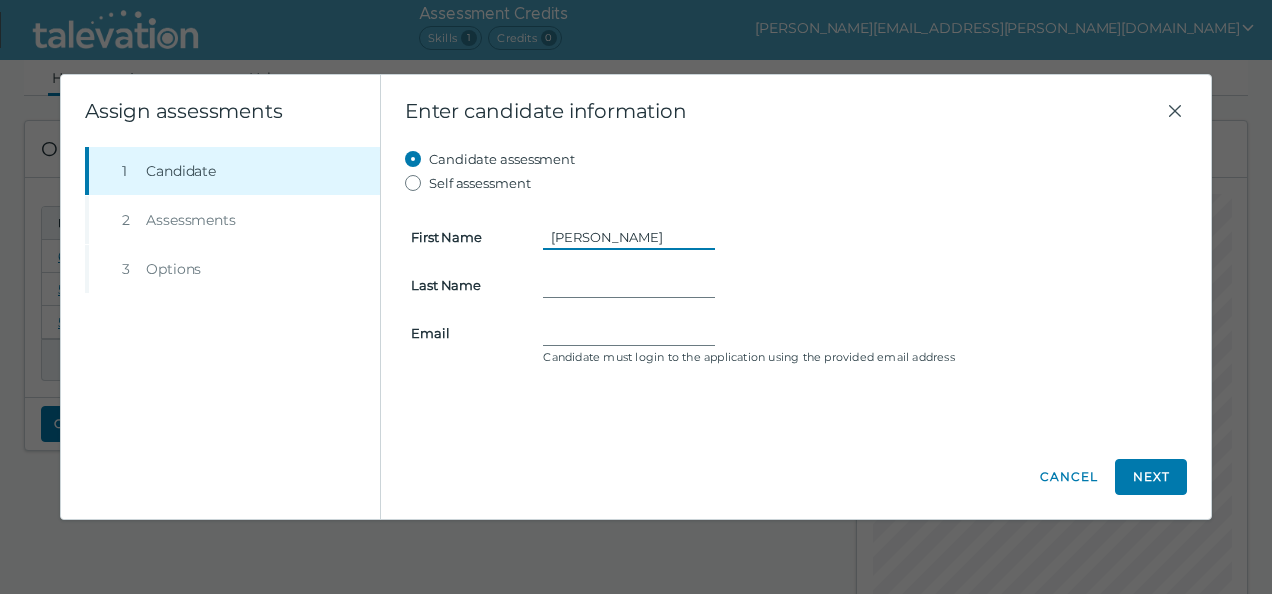 type on "[PERSON_NAME]" 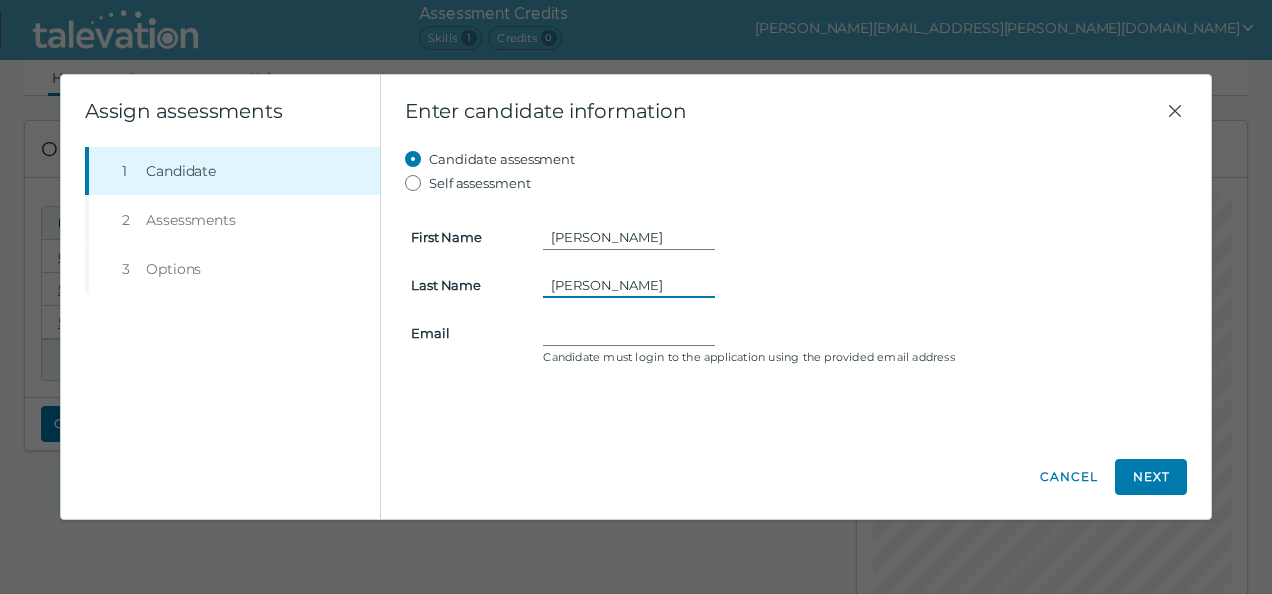 type on "[PERSON_NAME]" 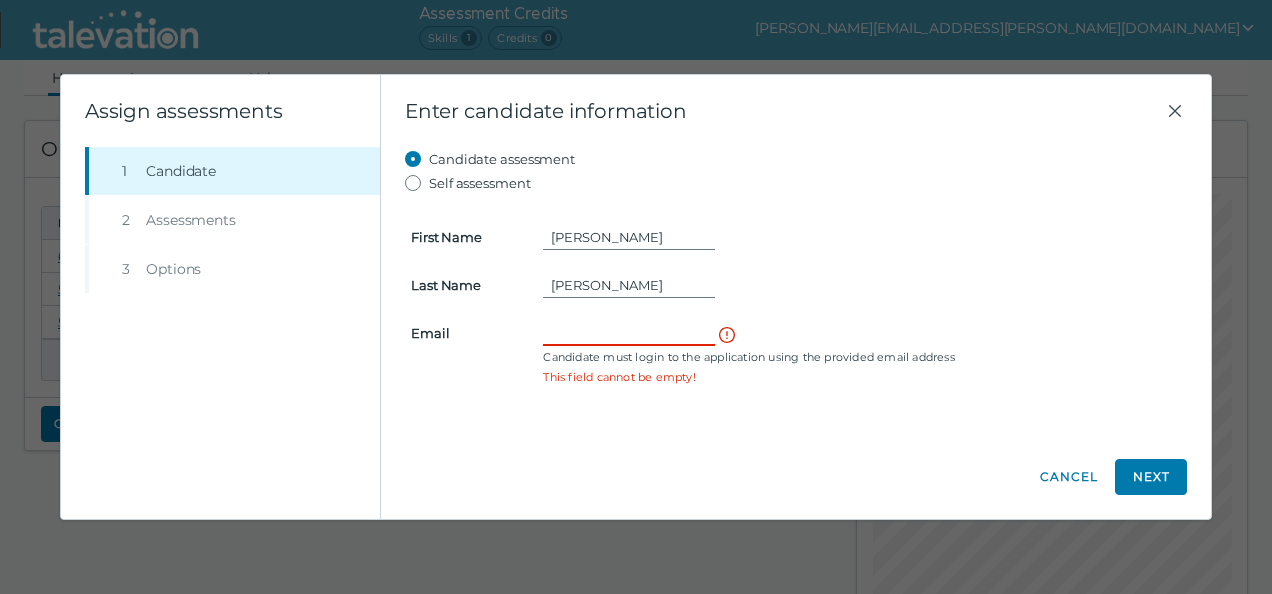 paste on "[EMAIL_ADDRESS][DOMAIN_NAME]" 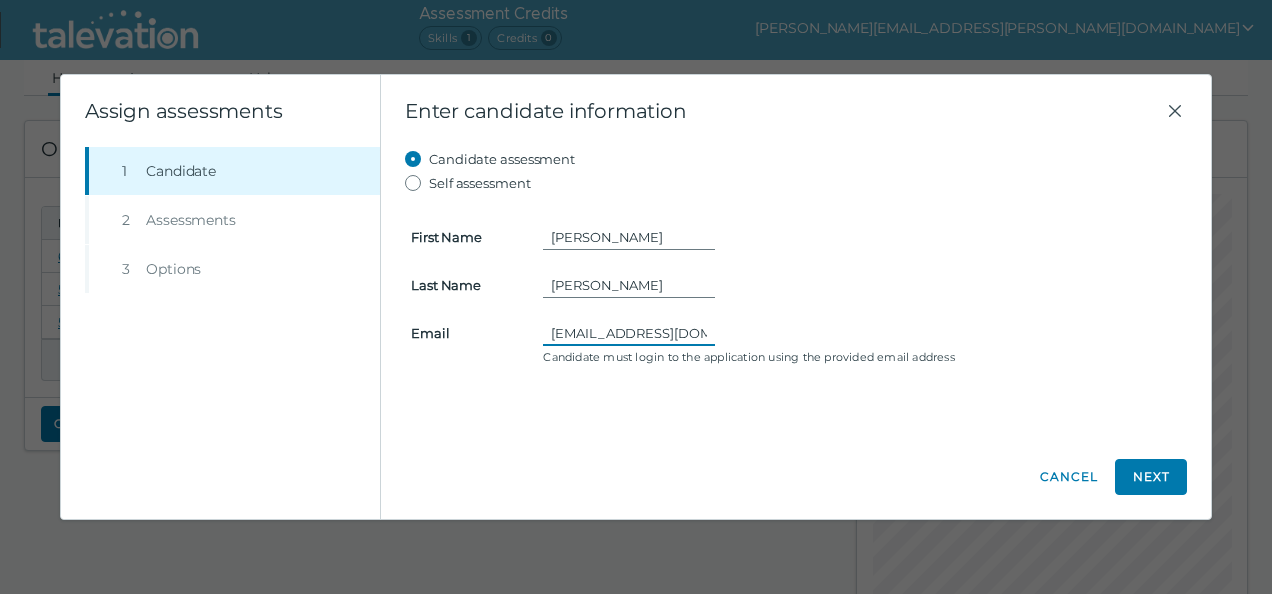 scroll, scrollTop: 0, scrollLeft: 18, axis: horizontal 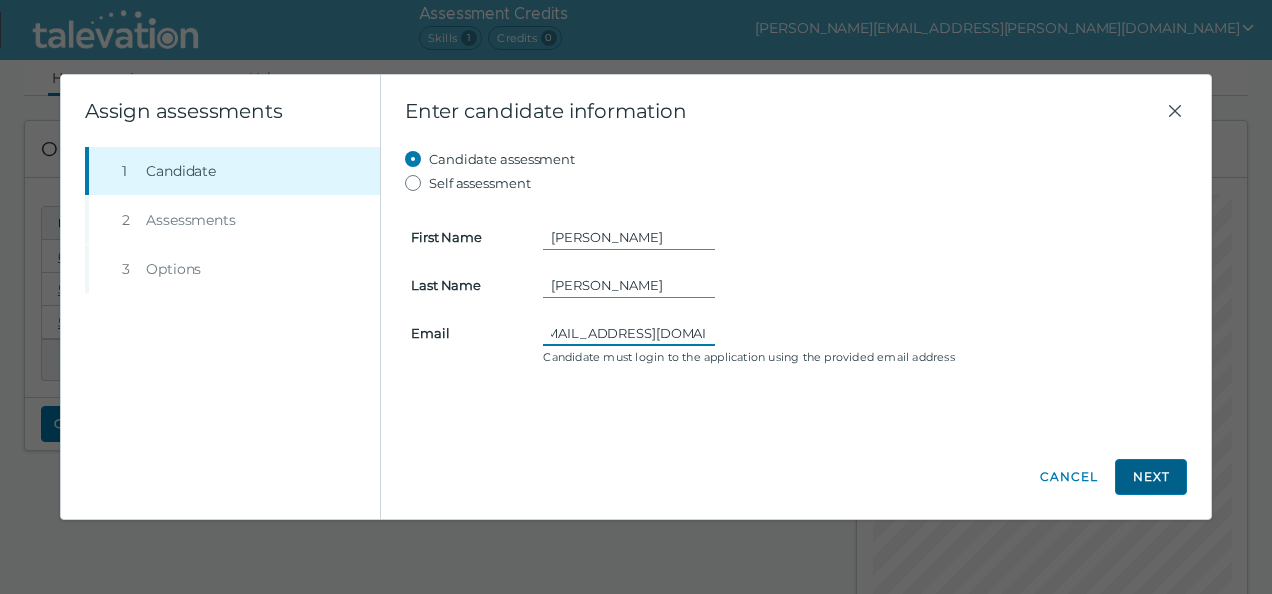 type on "[EMAIL_ADDRESS][DOMAIN_NAME]" 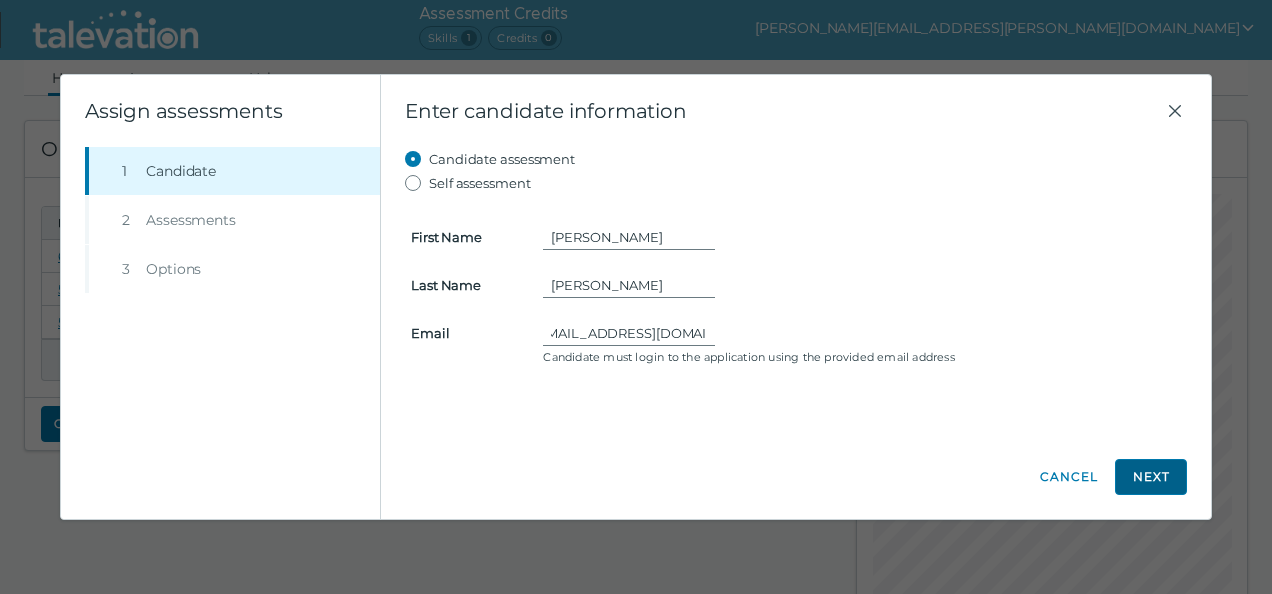 click on "Next" 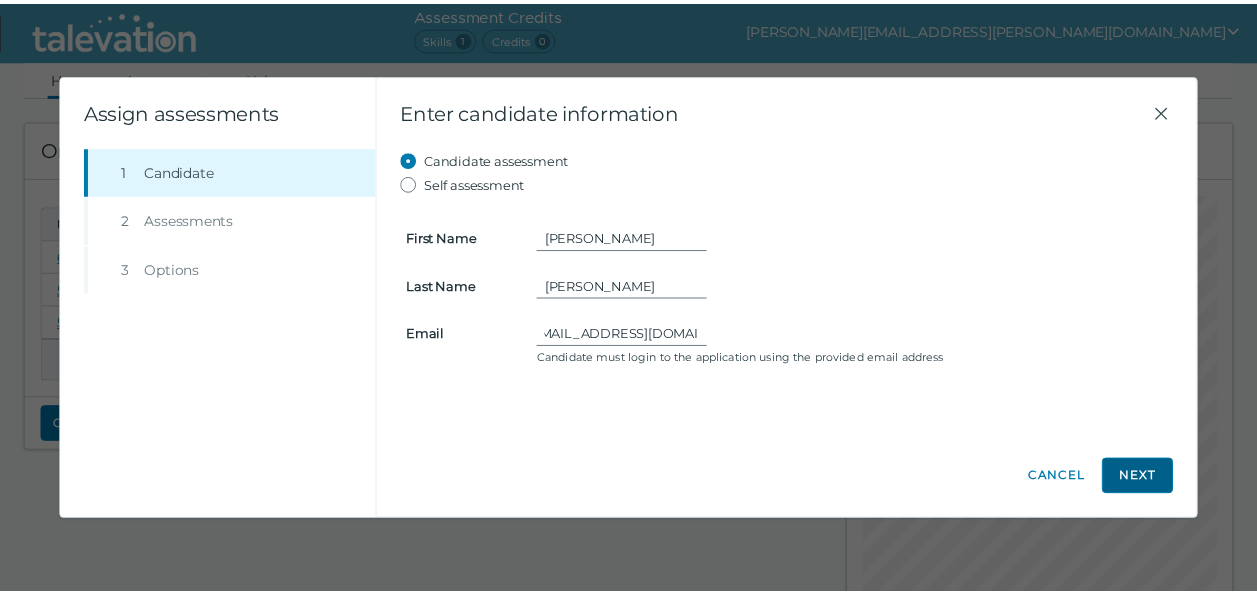 scroll, scrollTop: 0, scrollLeft: 0, axis: both 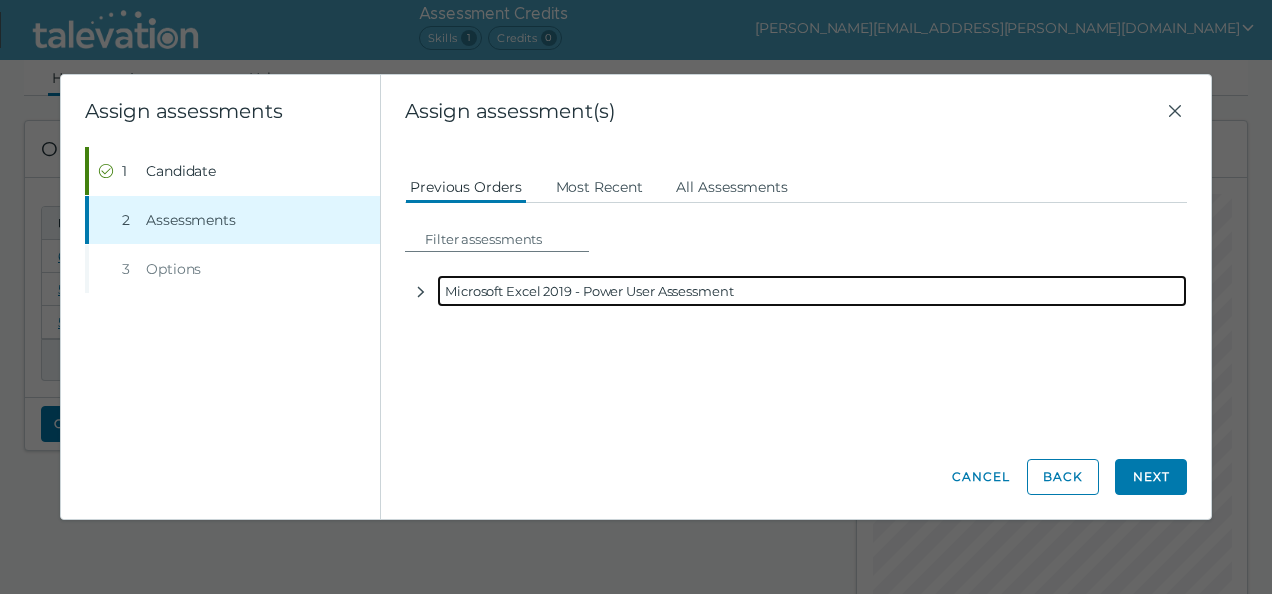 click on "Microsoft Excel 2019 - Power User Assessment" at bounding box center [812, 291] 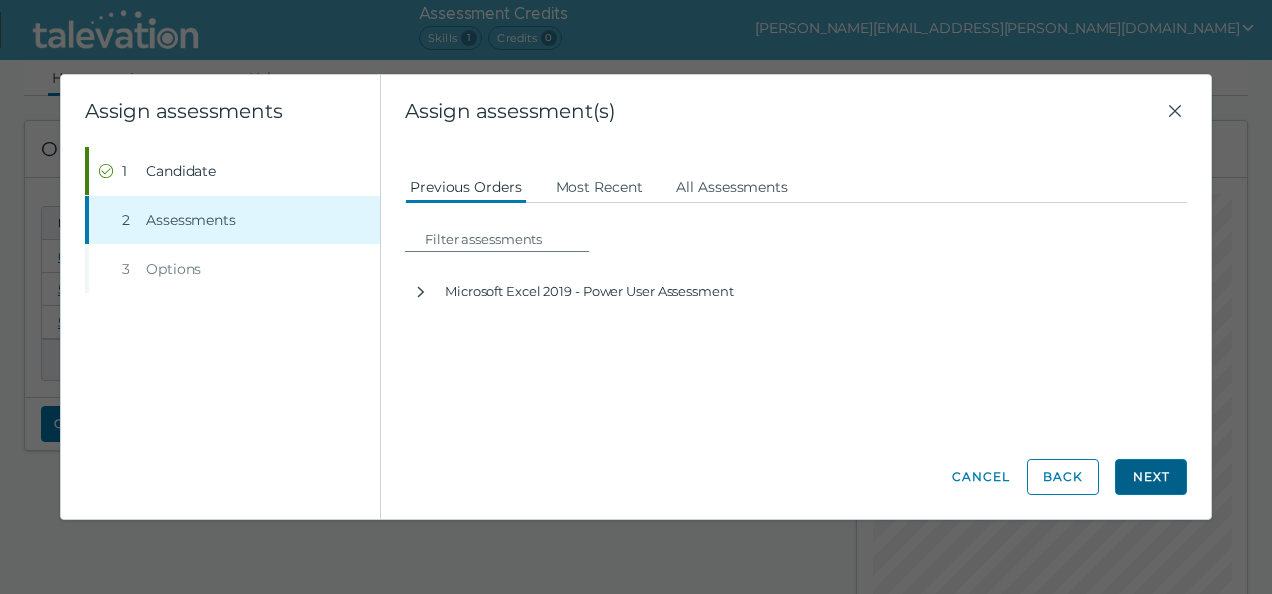 click on "Next" 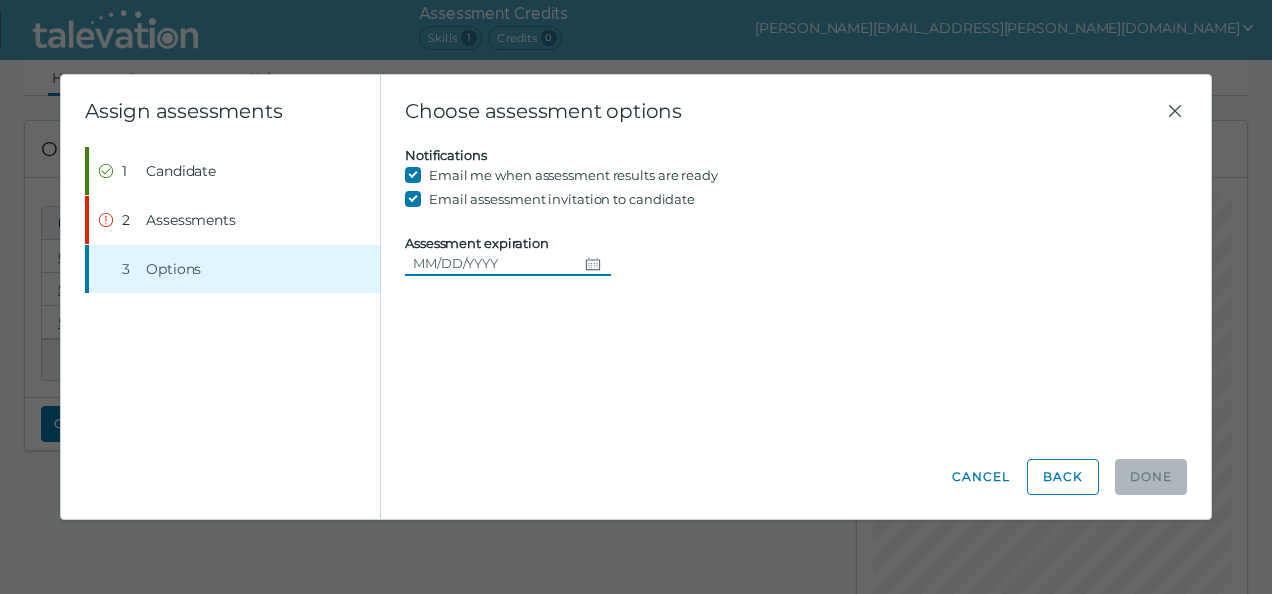 click 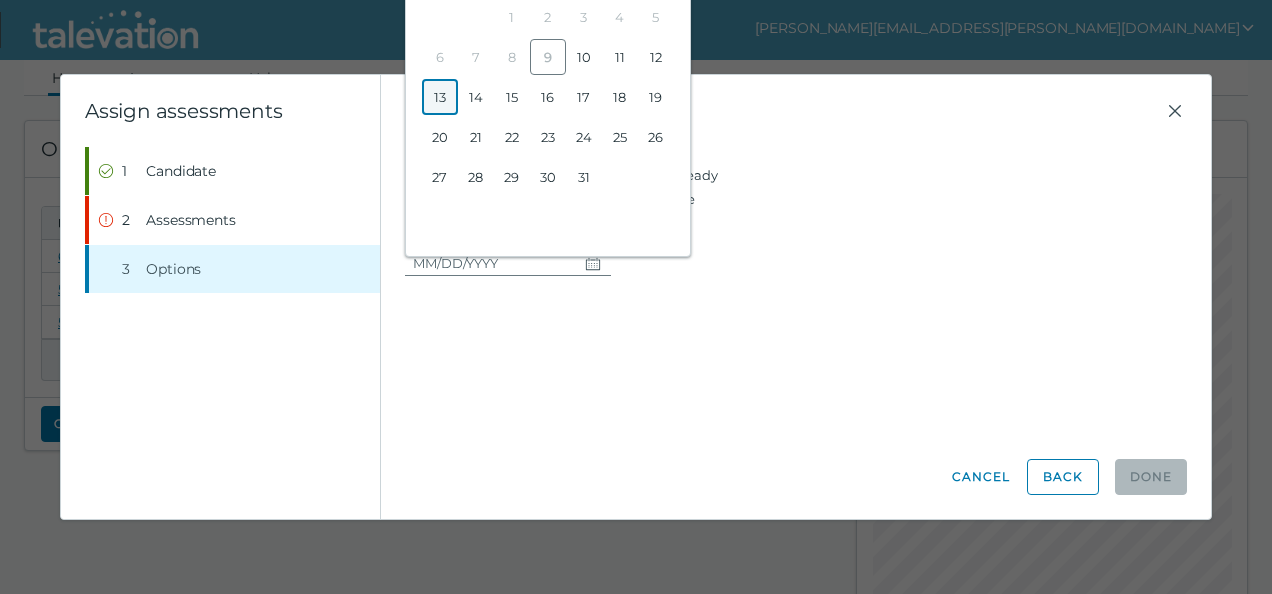 click on "13" 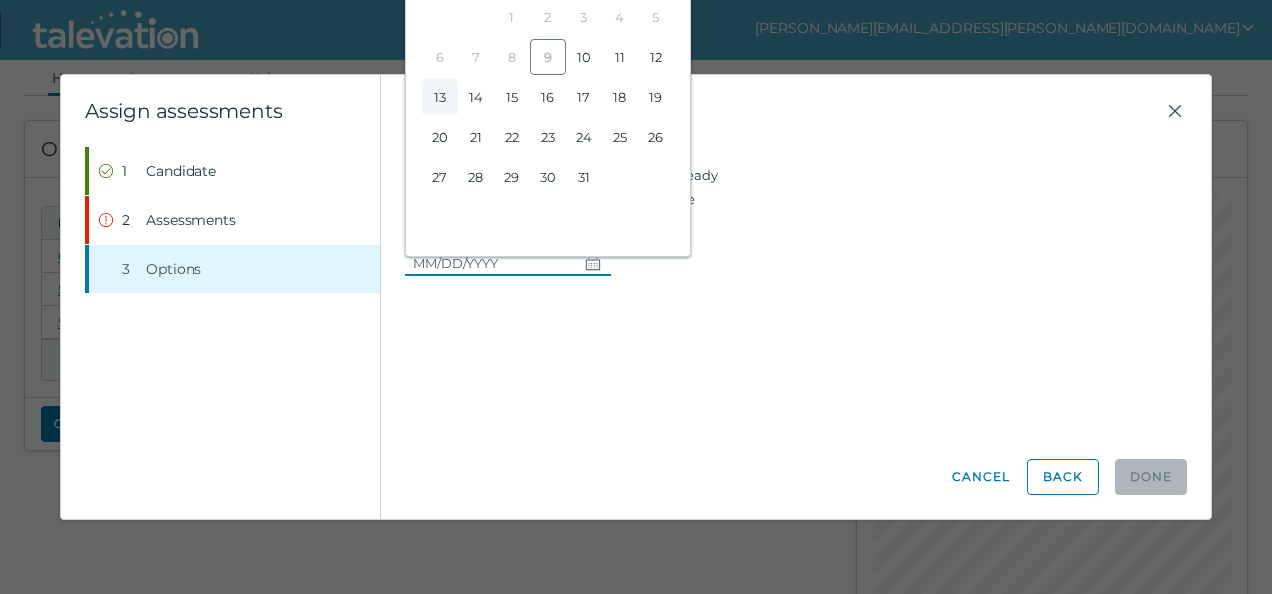 type on "[DATE]" 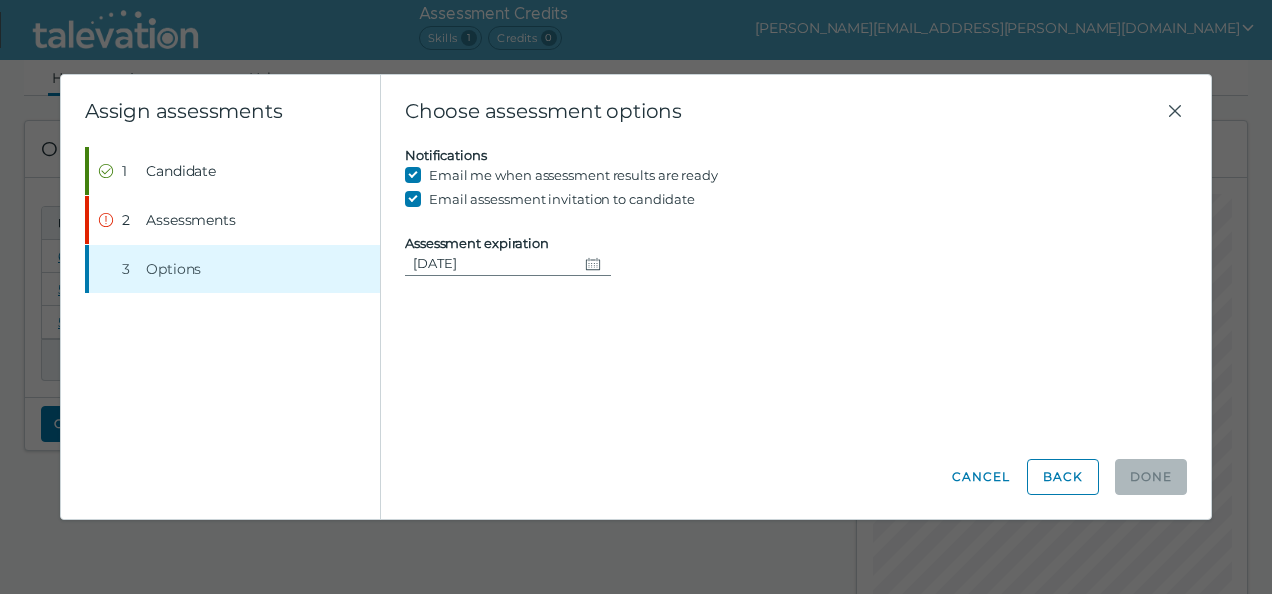 click on "Candidate assessment Self assessment First Name [PERSON_NAME] Last Name [PERSON_NAME] Email [EMAIL_ADDRESS][DOMAIN_NAME] Candidate must login to the application using the provided email address  Previous Orders Most Recent All Assessments  Microsoft Excel 2019 - Power User Assessment  Assign Microsoft Excel 2019 - Power User  English locale for [GEOGRAPHIC_DATA] Notifications Email me when assessment results are ready Email assessment invitation to candidate Assessment expiration [DATE]" 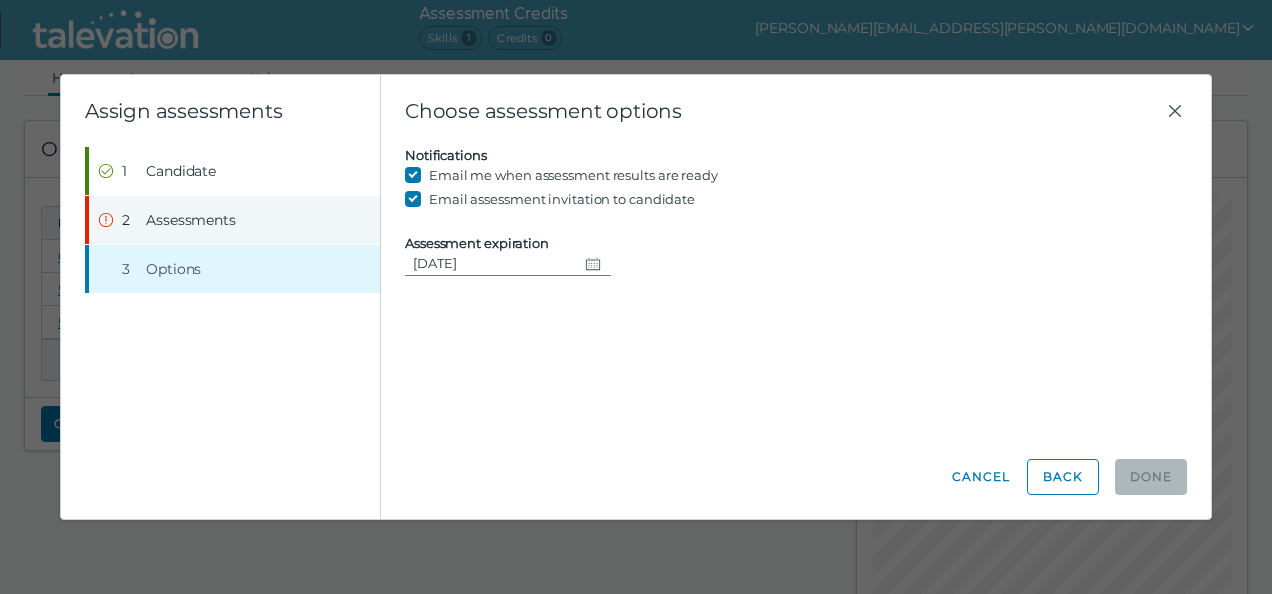 click on "Assessments" at bounding box center [191, 220] 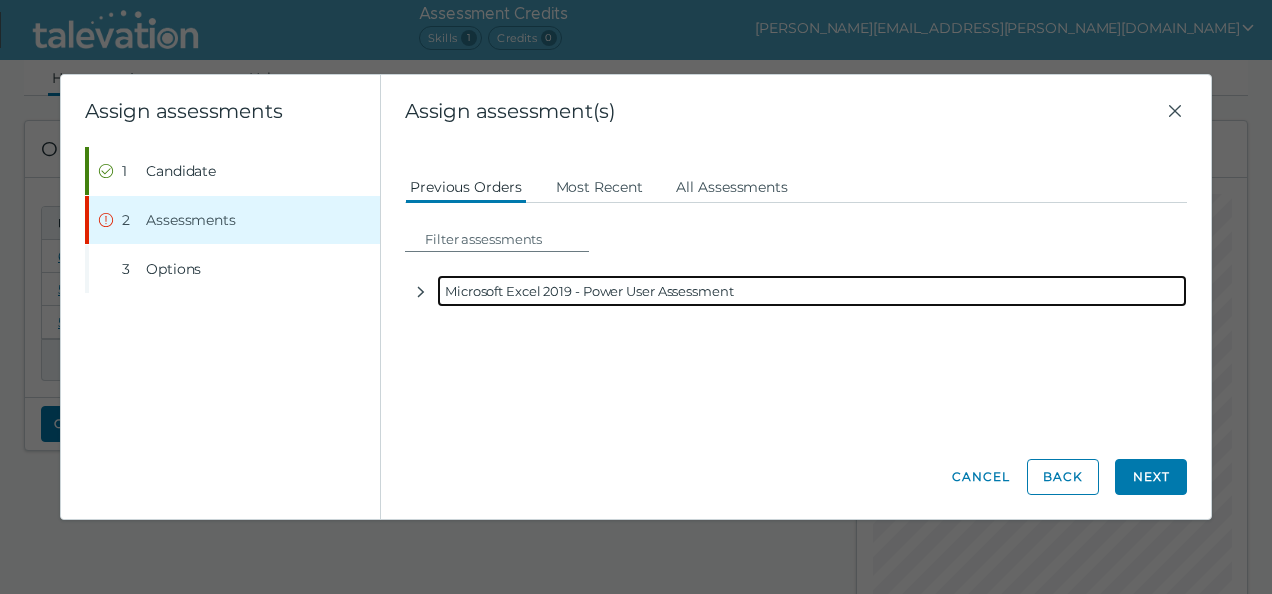 click on "Microsoft Excel 2019 - Power User Assessment" at bounding box center (812, 291) 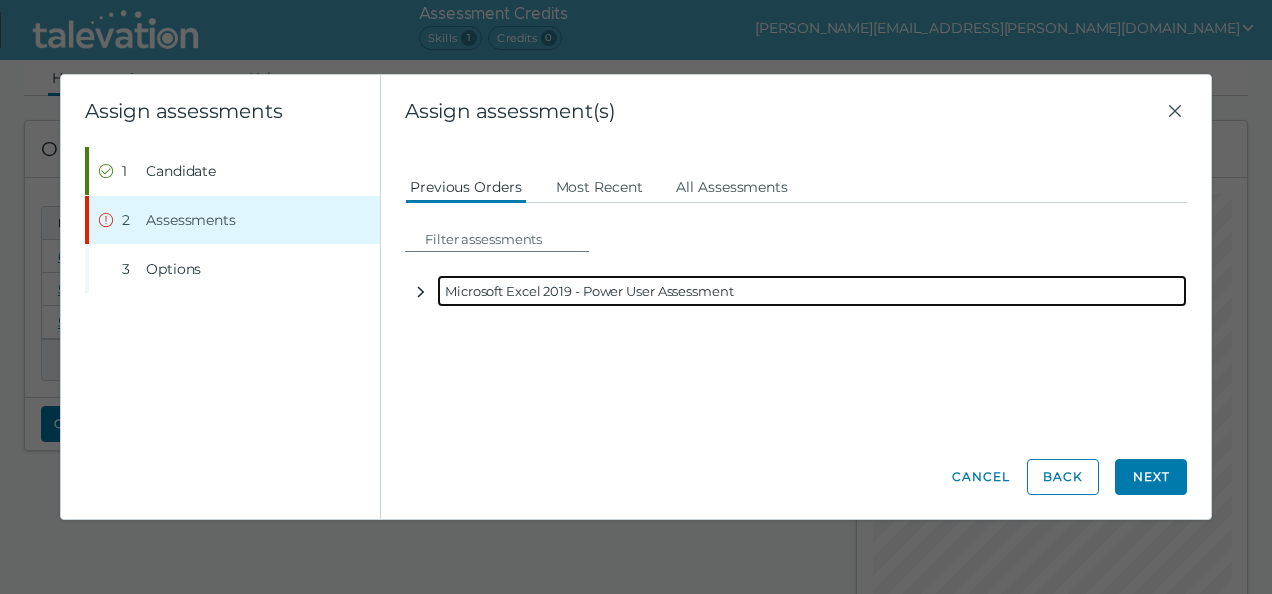 click 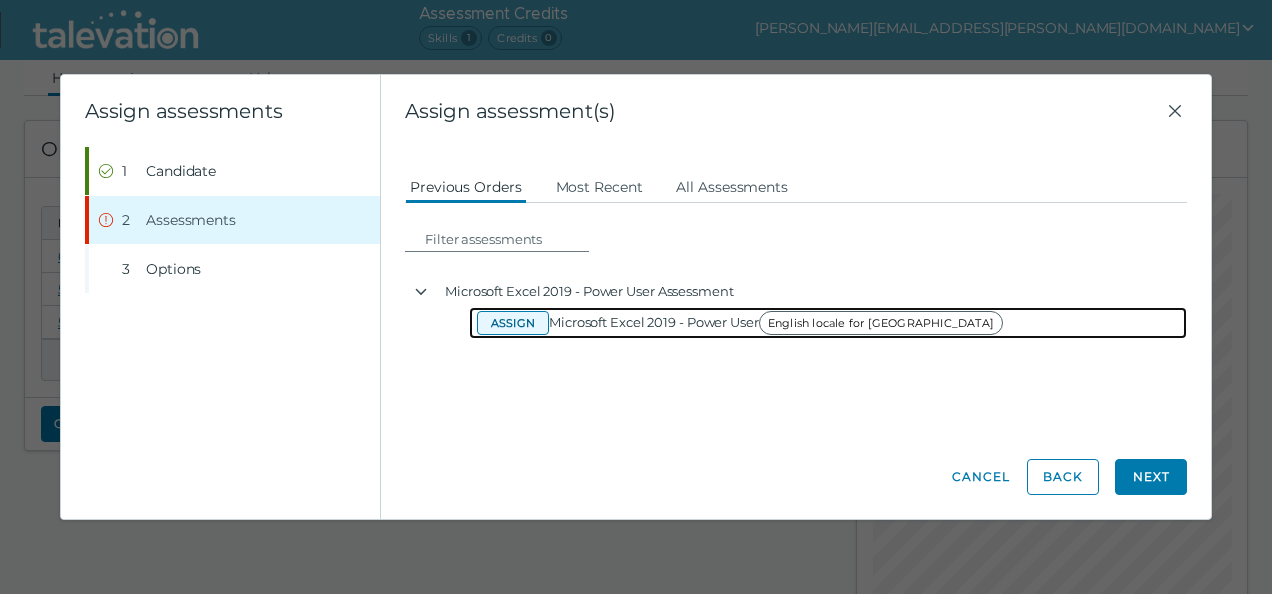 click on "Assign" at bounding box center (513, 323) 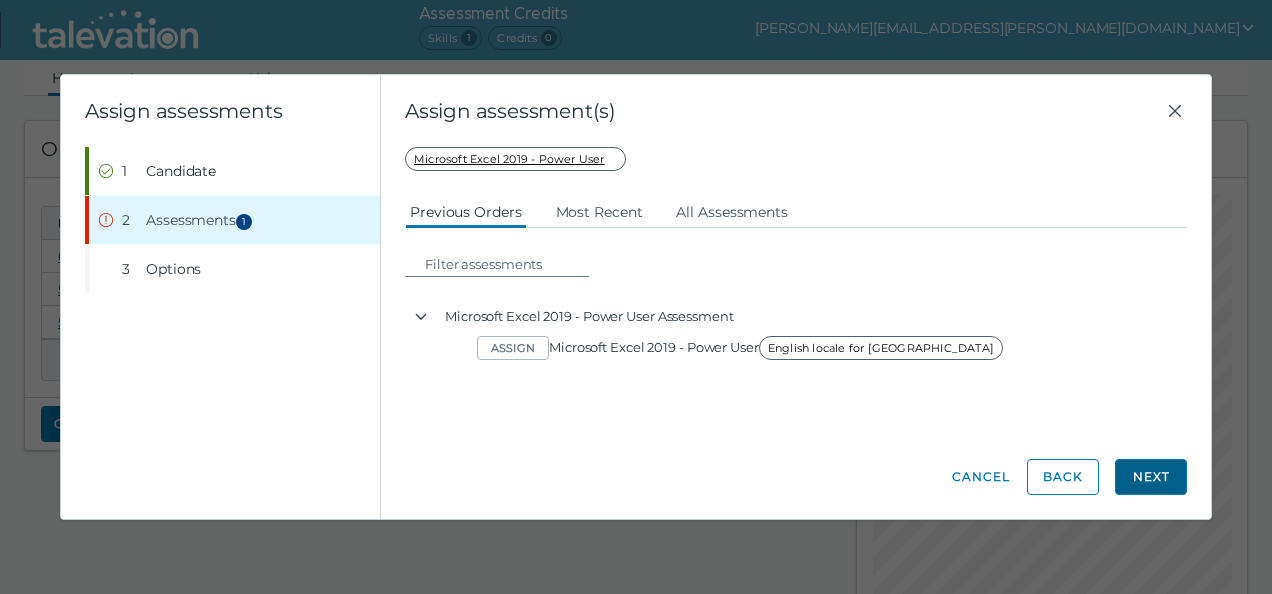 click on "Next" 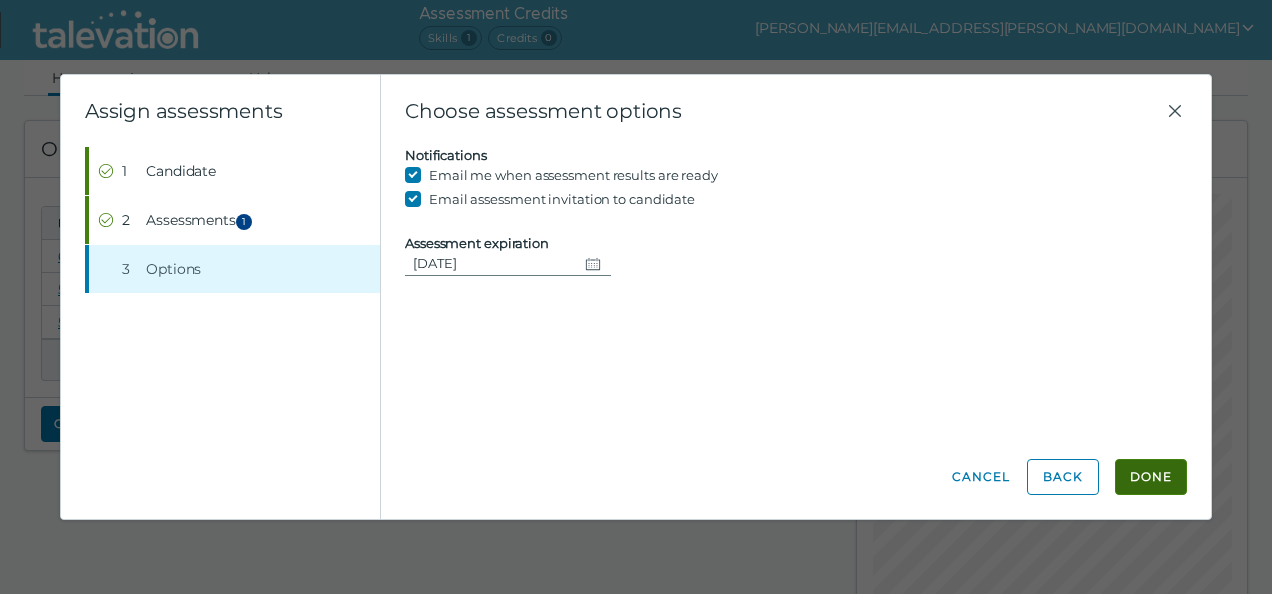 click on "Done" 